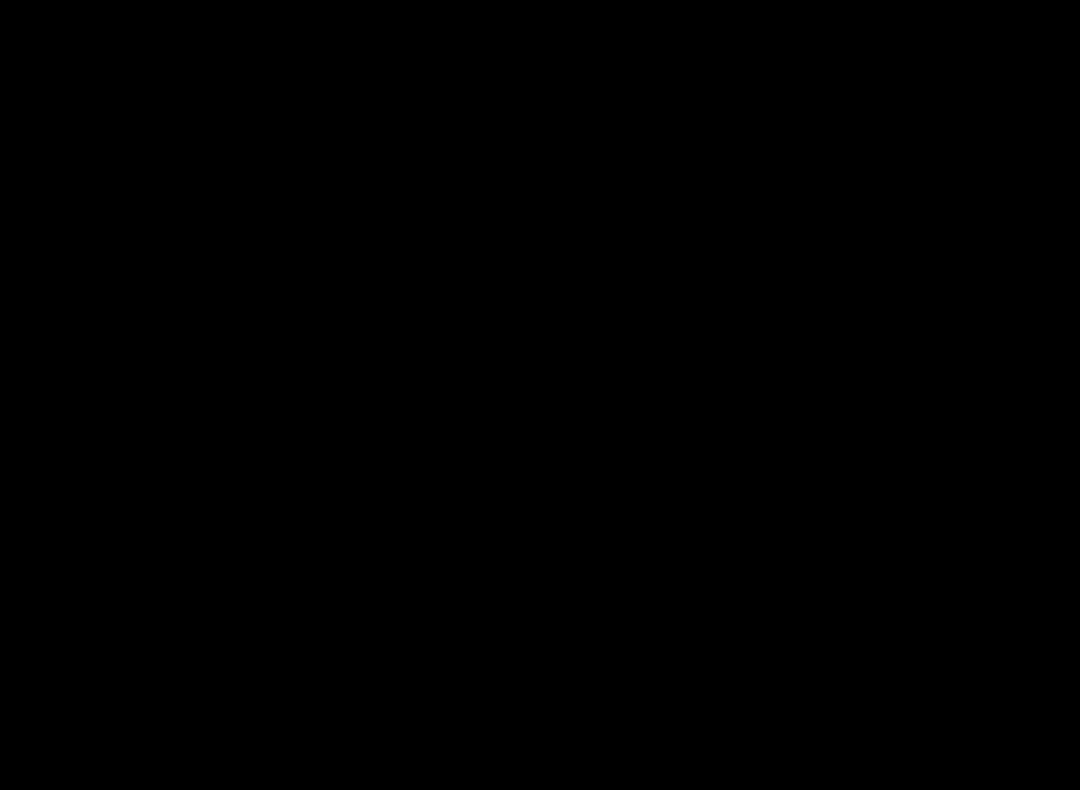 scroll, scrollTop: 0, scrollLeft: 0, axis: both 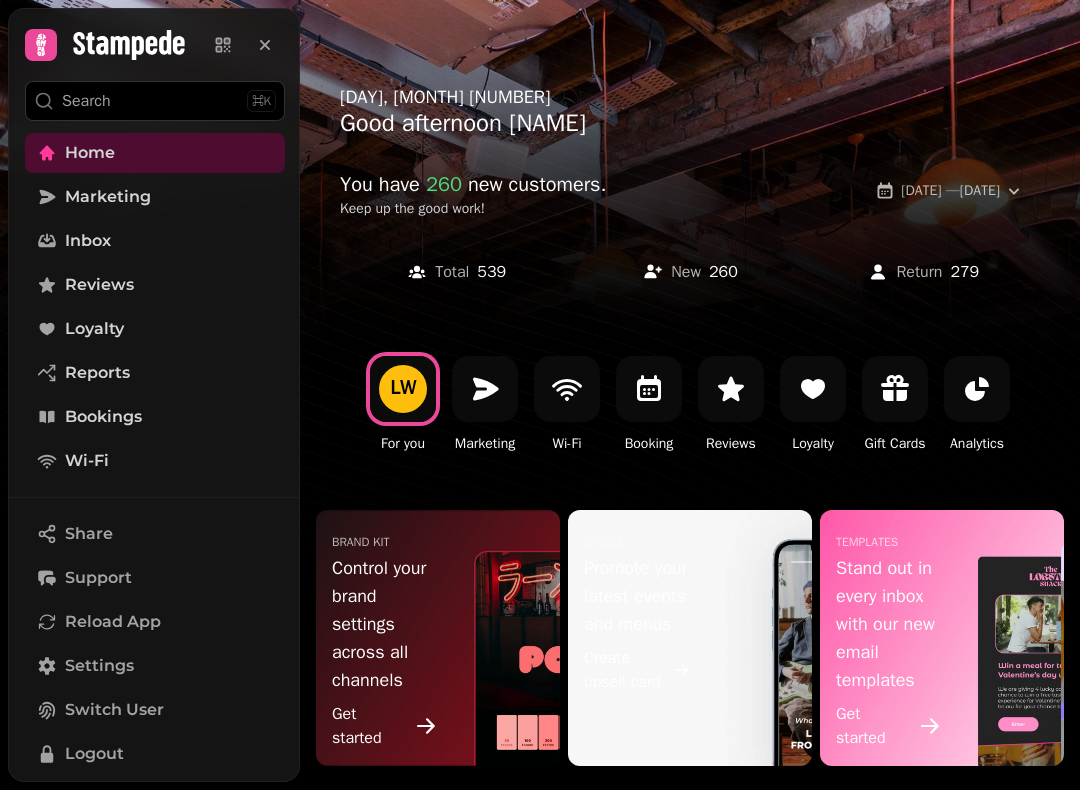 click on "templates Stand out in every inbox with our new email templates  Get started" at bounding box center [942, 638] 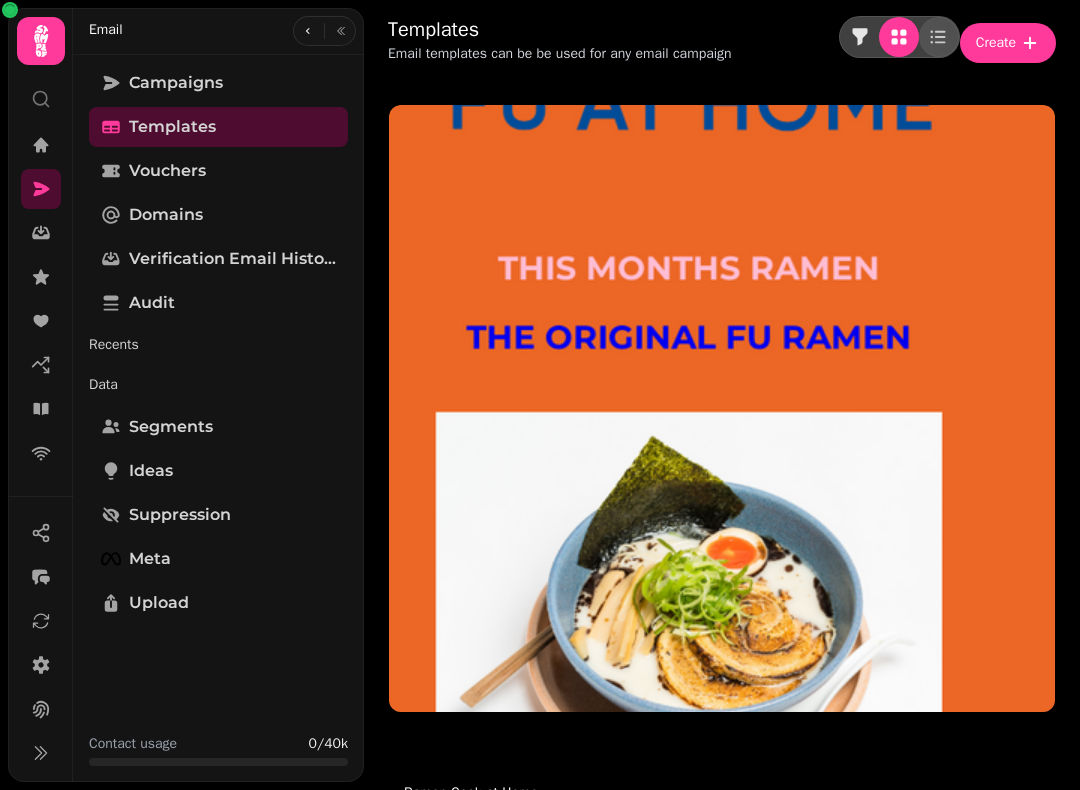 click at bounding box center (41, 621) 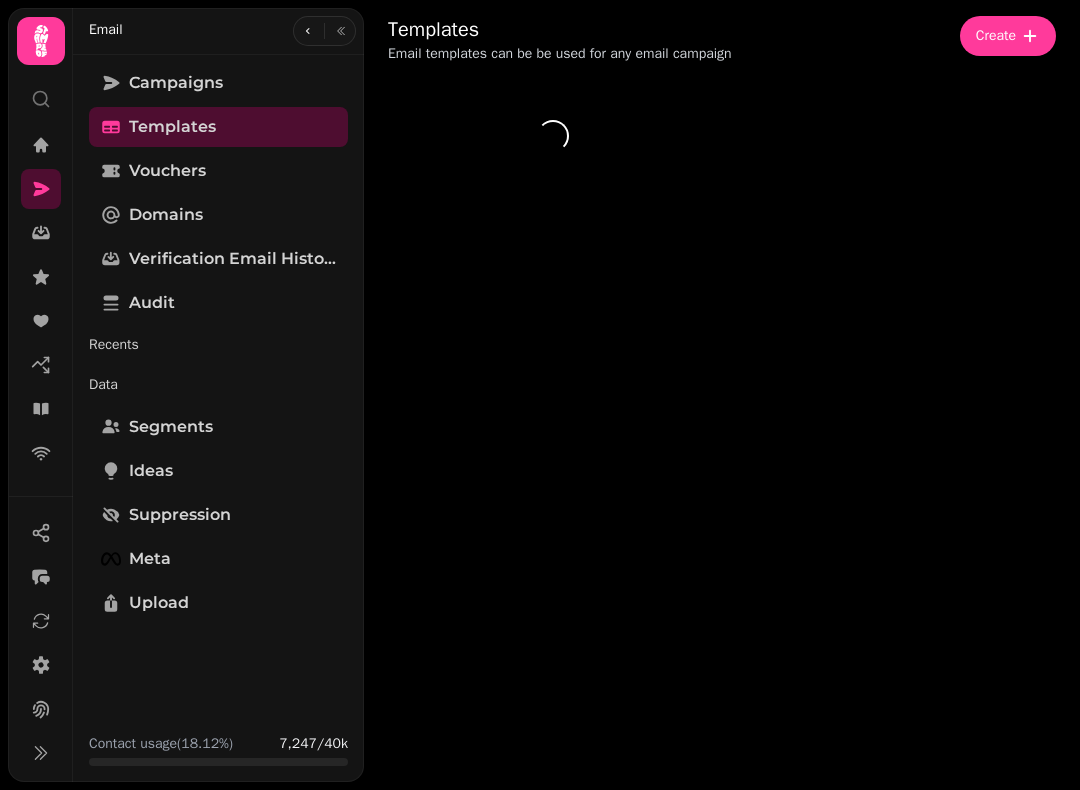 scroll, scrollTop: 0, scrollLeft: 0, axis: both 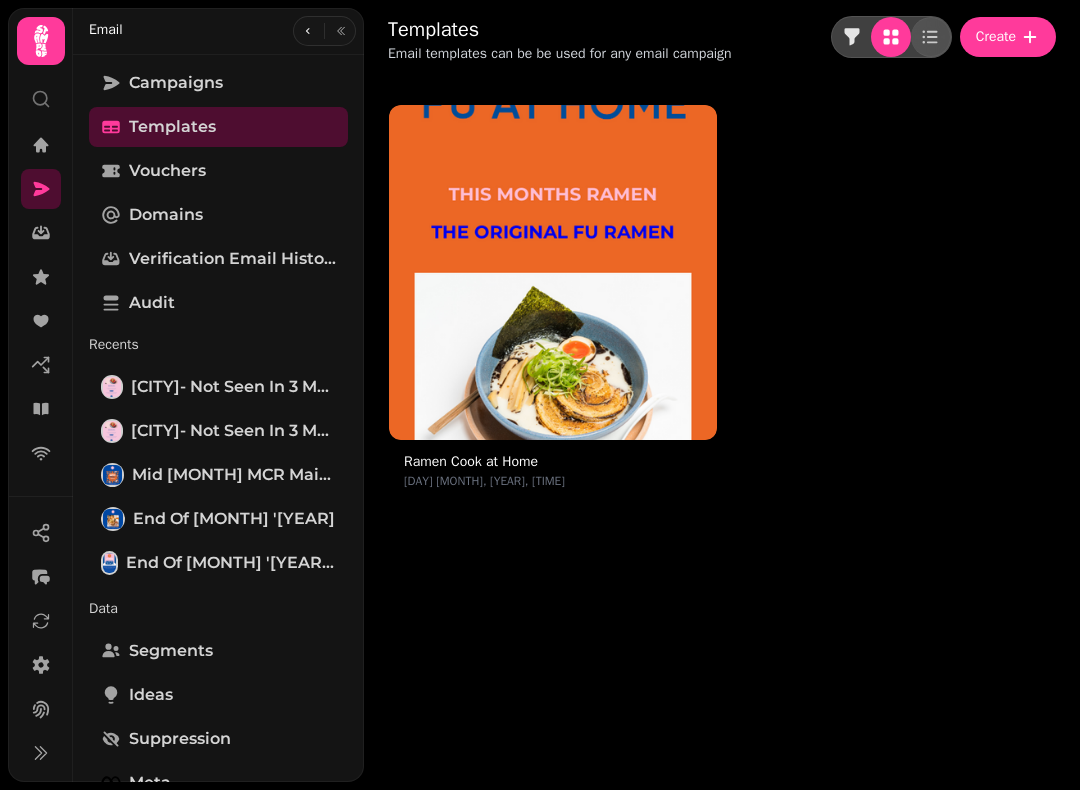 click on "Templates" at bounding box center (218, 127) 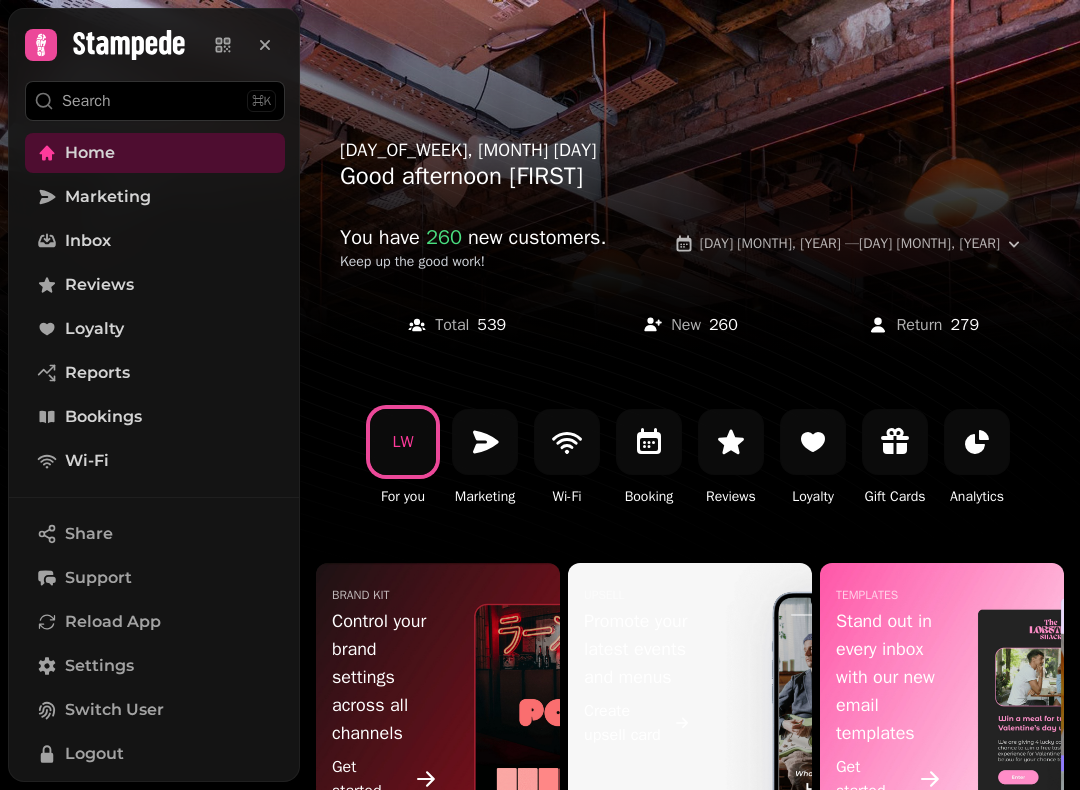 click 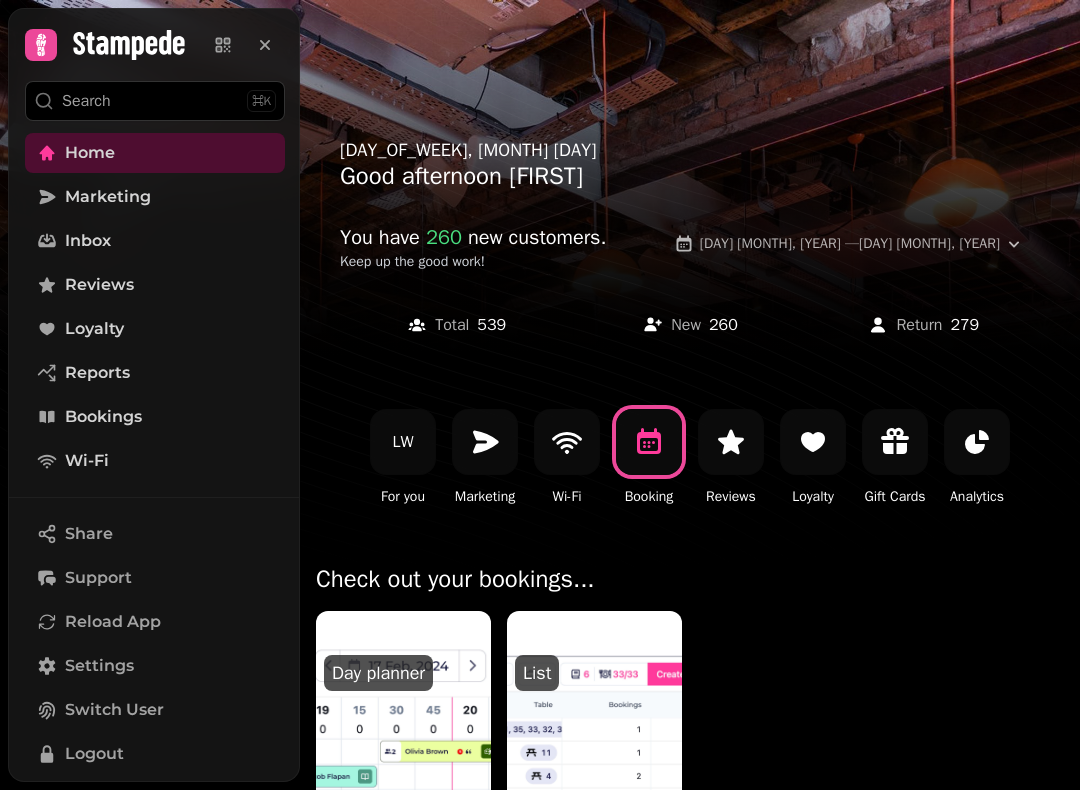 click at bounding box center [403, 731] 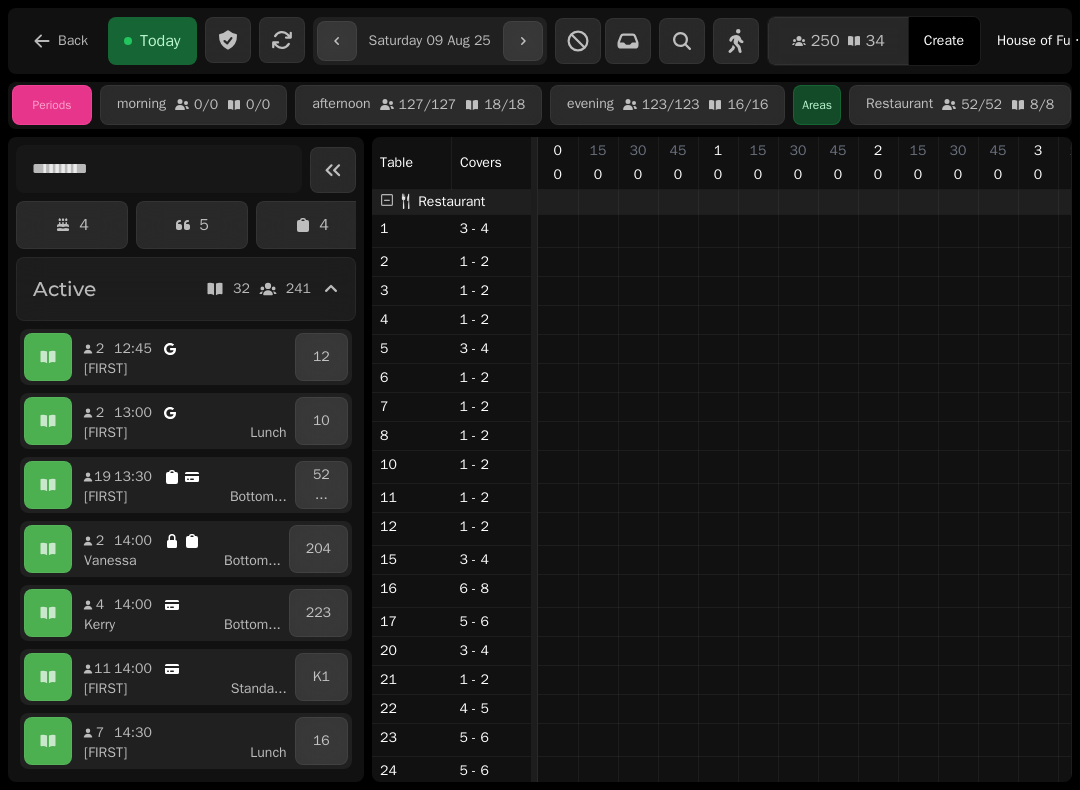 scroll, scrollTop: 0, scrollLeft: 1974, axis: horizontal 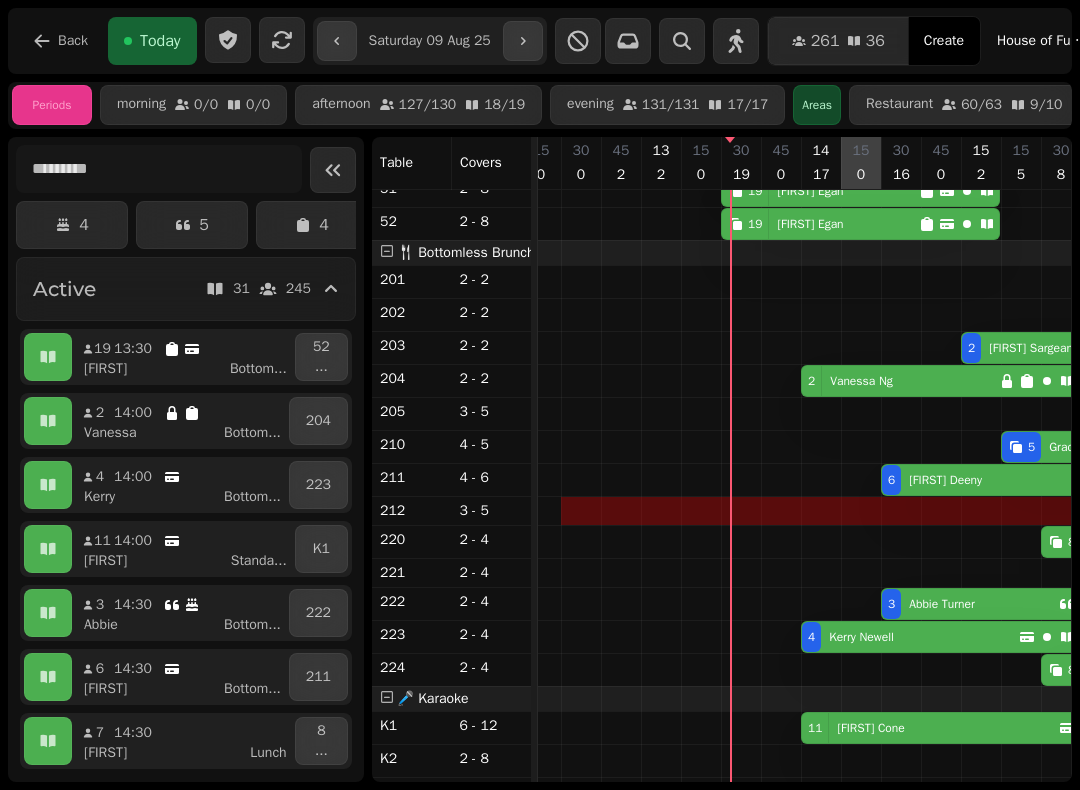 click at bounding box center (861, -79) 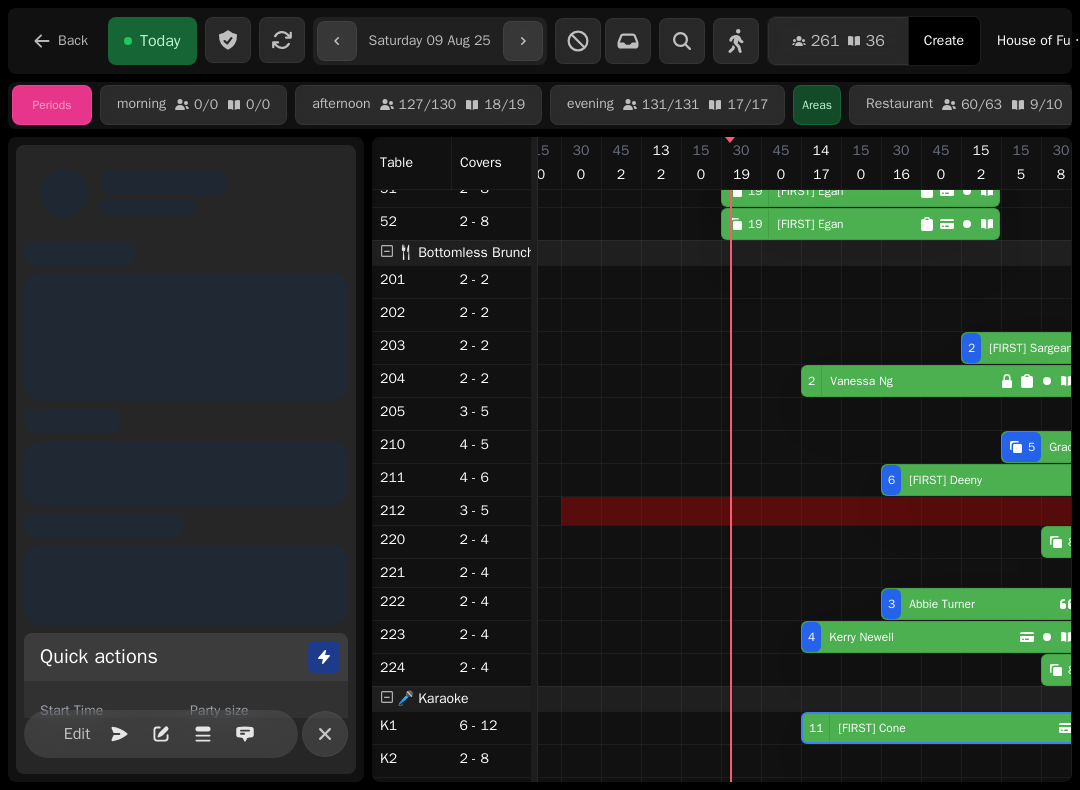 scroll, scrollTop: 0, scrollLeft: 2227, axis: horizontal 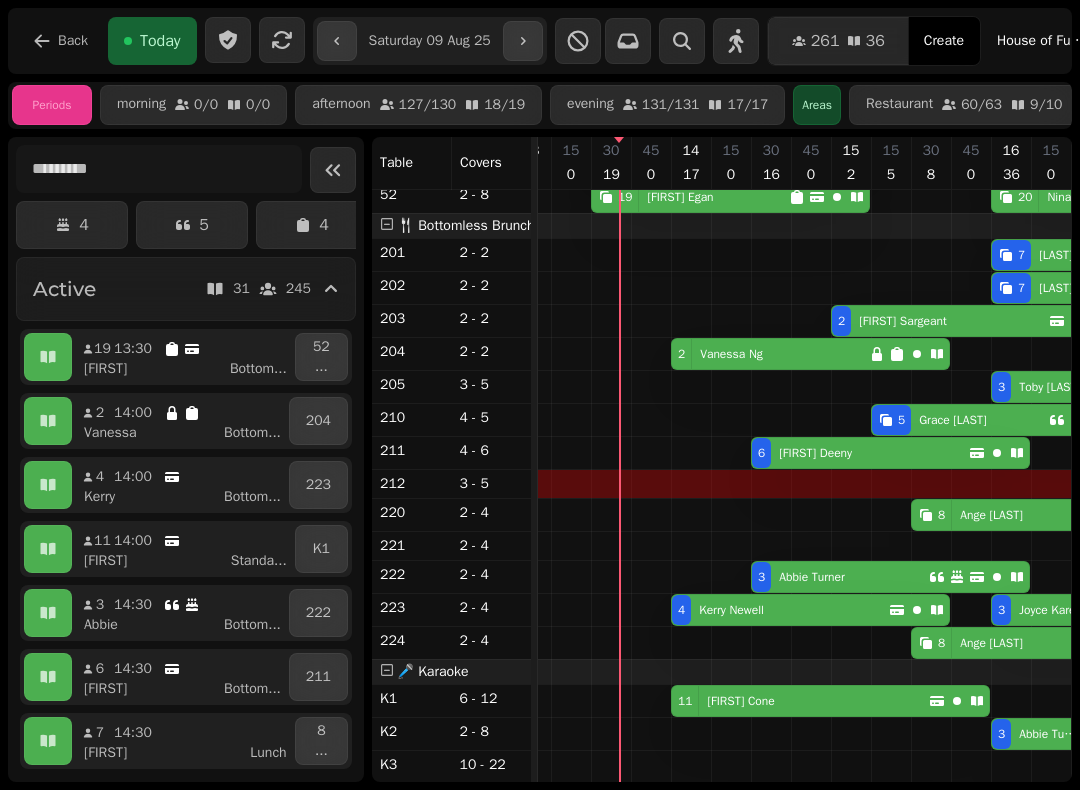 click on "Linda   Cone" at bounding box center [736, 701] 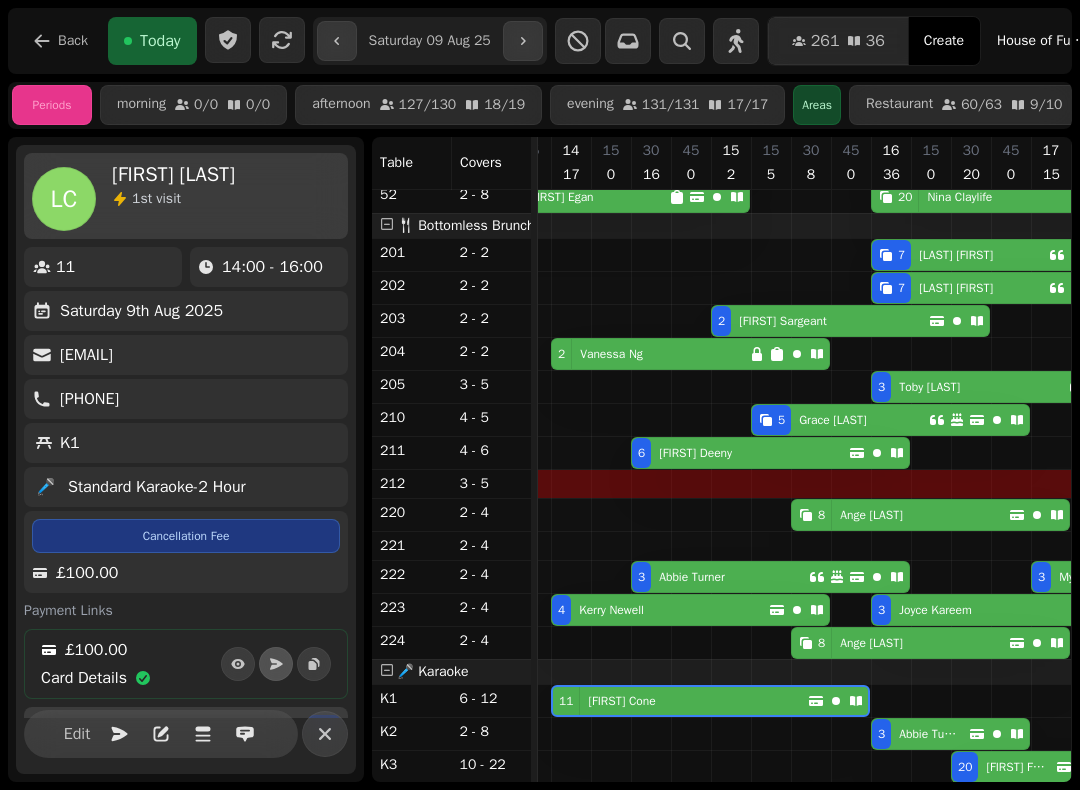 scroll, scrollTop: 1183, scrollLeft: 2210, axis: both 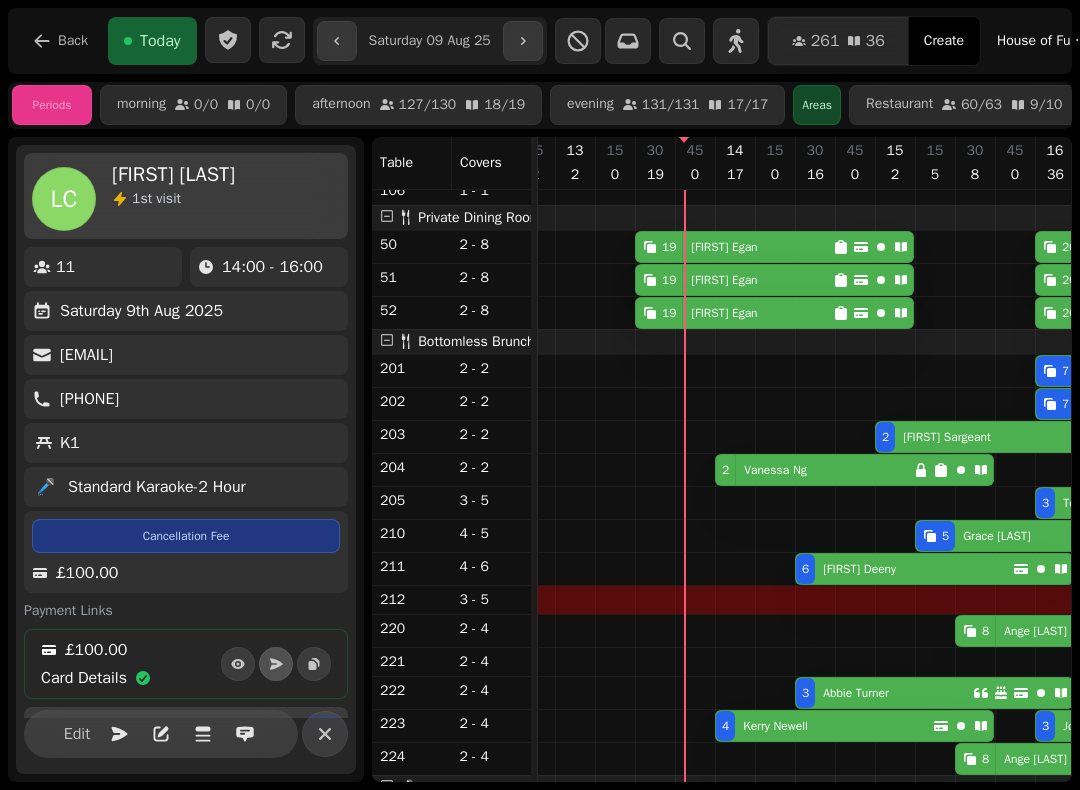 click on "Kerry   Newell" at bounding box center (771, 726) 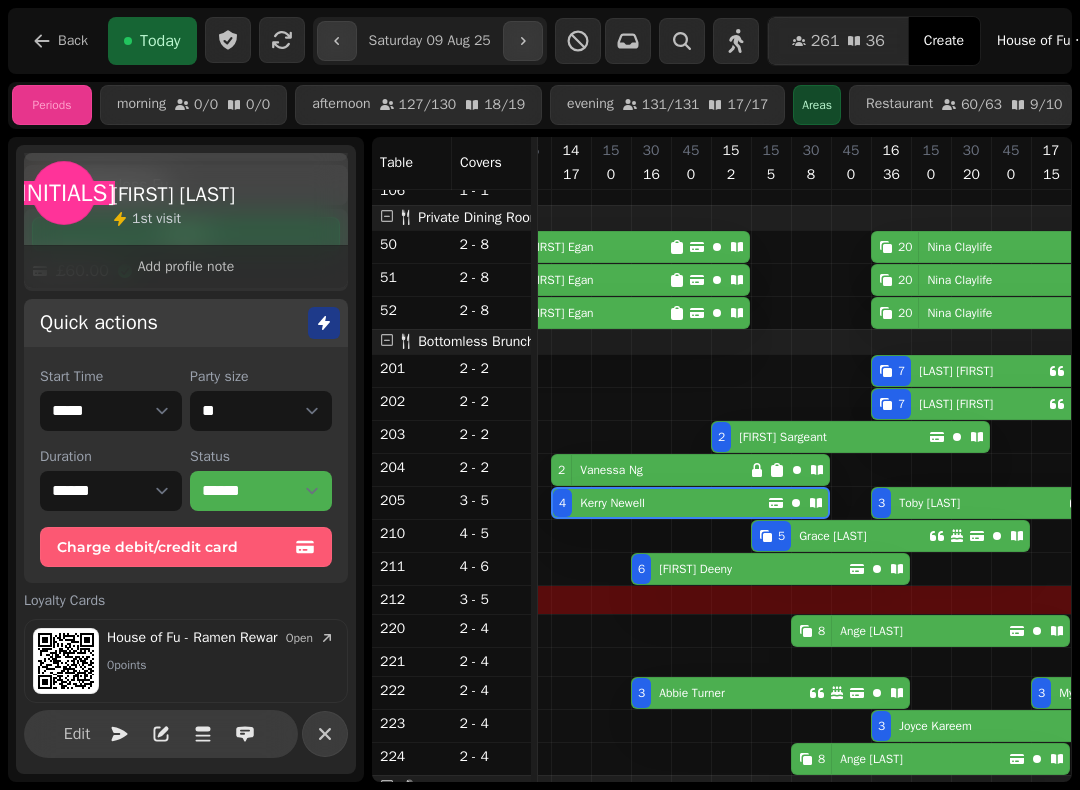 scroll, scrollTop: 1092, scrollLeft: 2123, axis: both 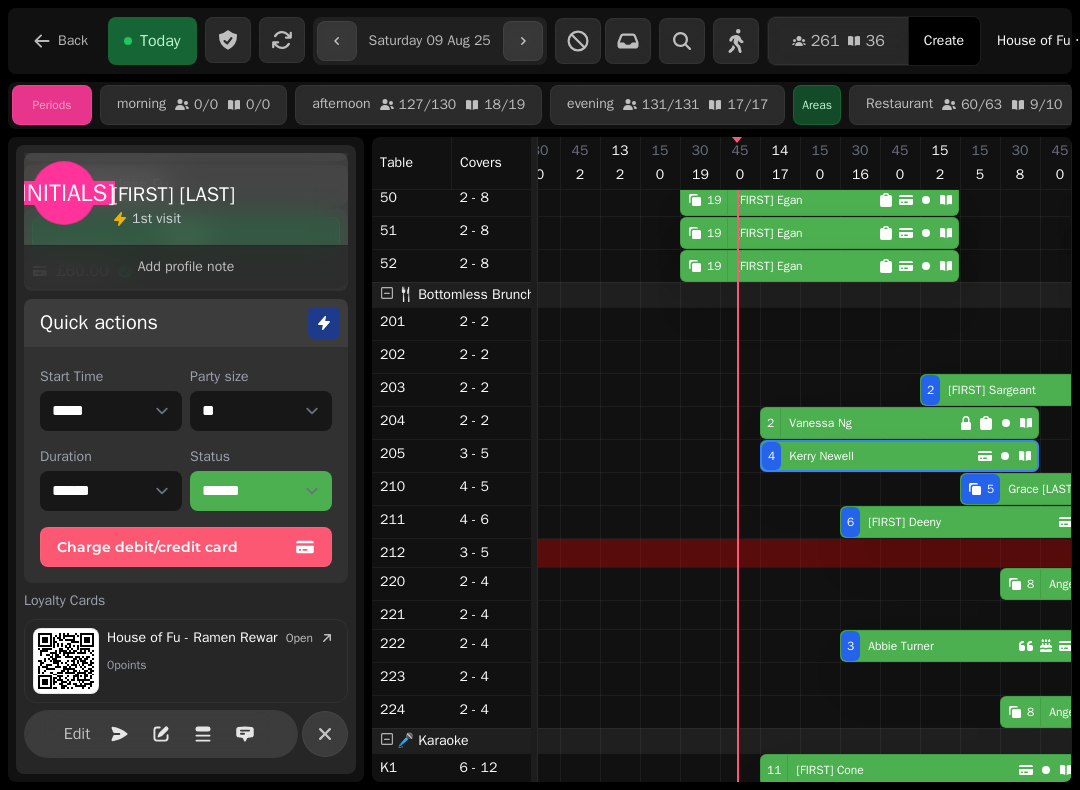 click 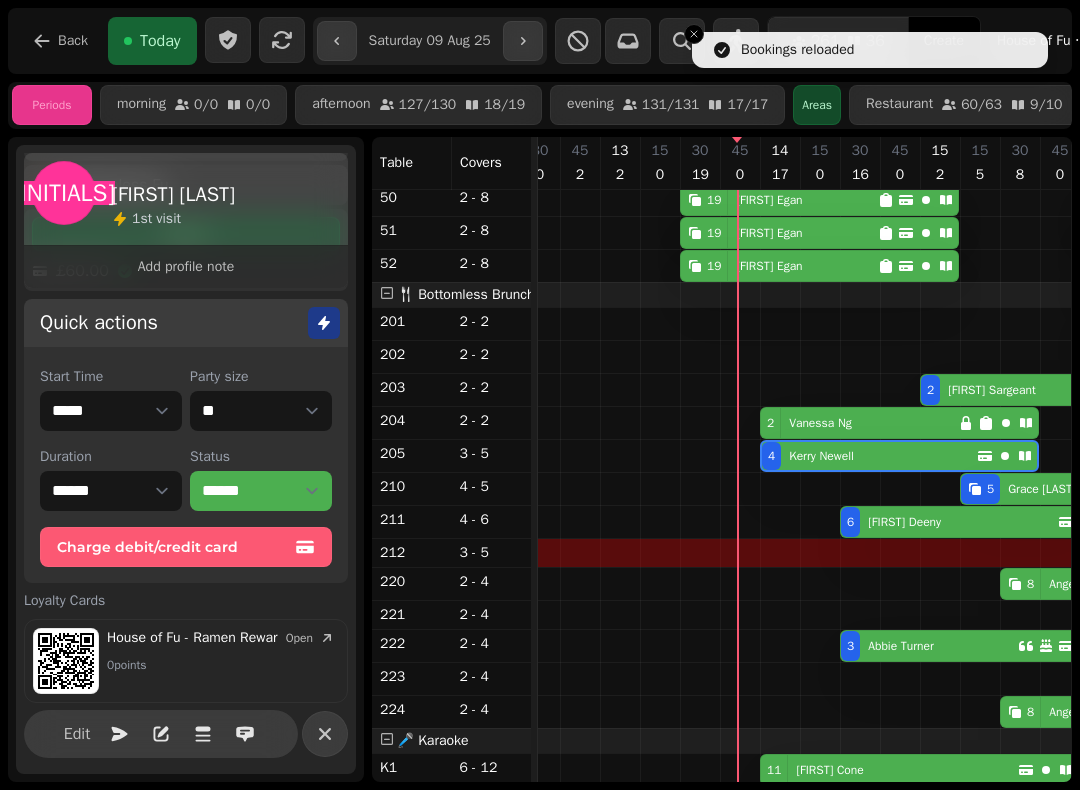 scroll, scrollTop: 1185, scrollLeft: 2013, axis: both 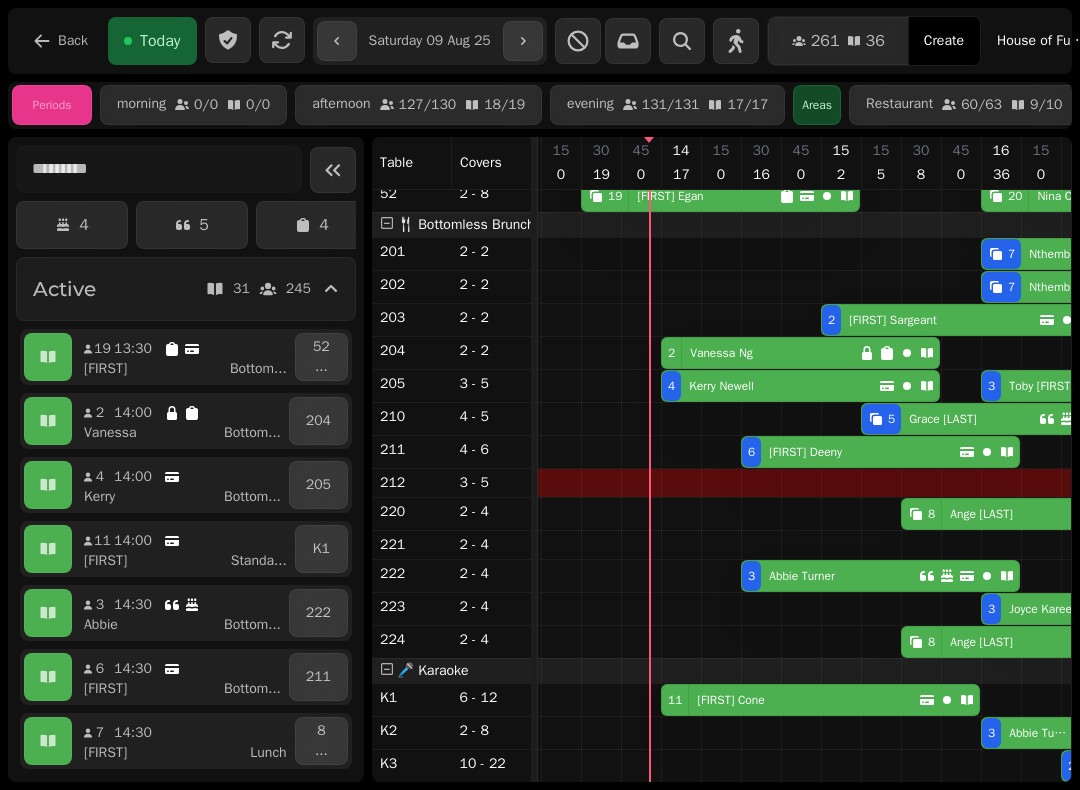 click on "Linda   Cone" at bounding box center [730, 700] 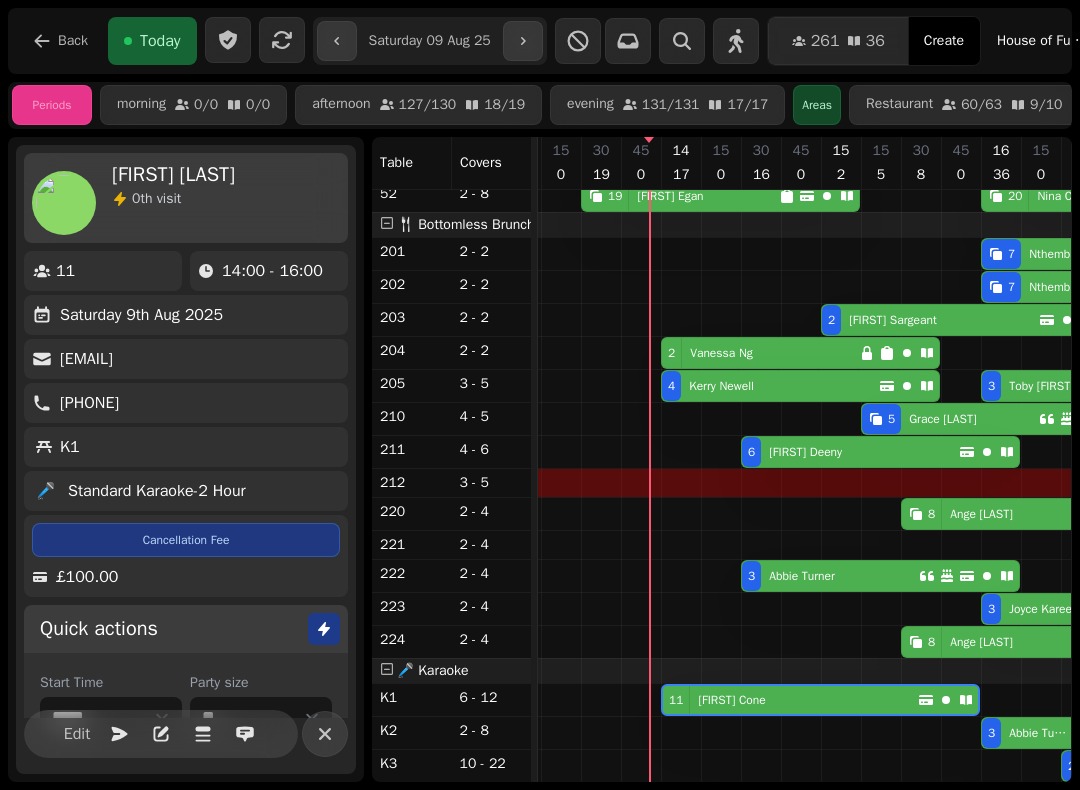 scroll, scrollTop: 0, scrollLeft: 2227, axis: horizontal 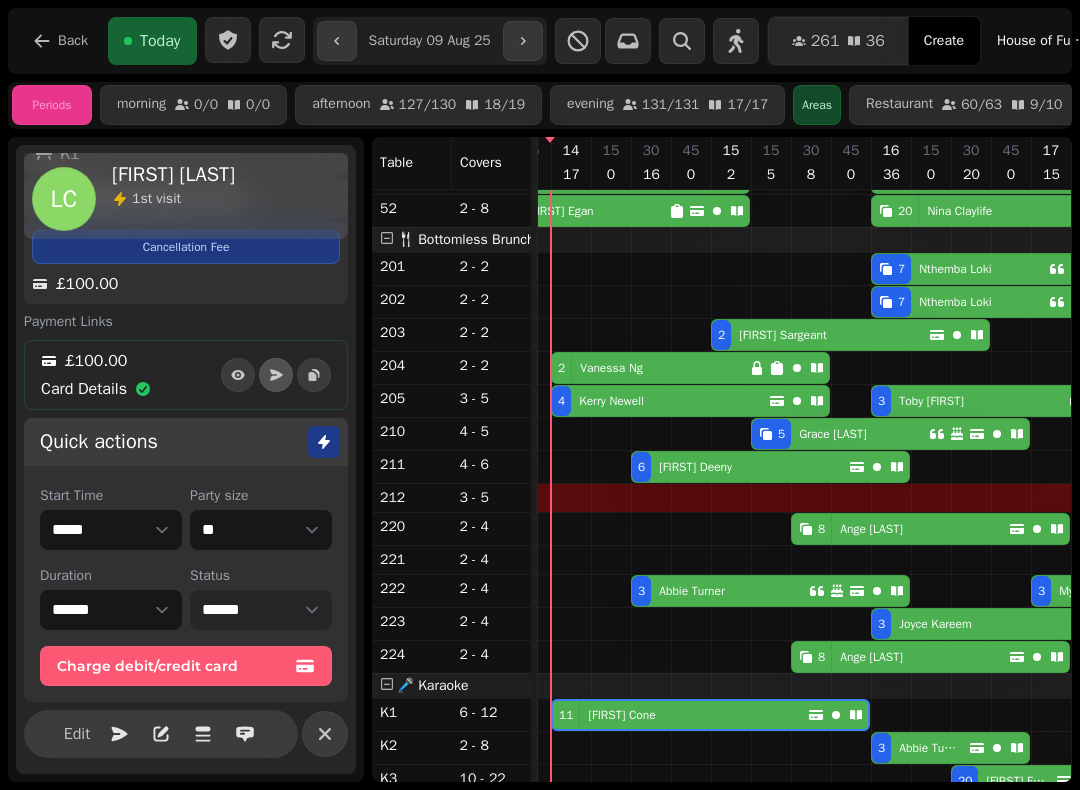 click on "**********" at bounding box center (261, 610) 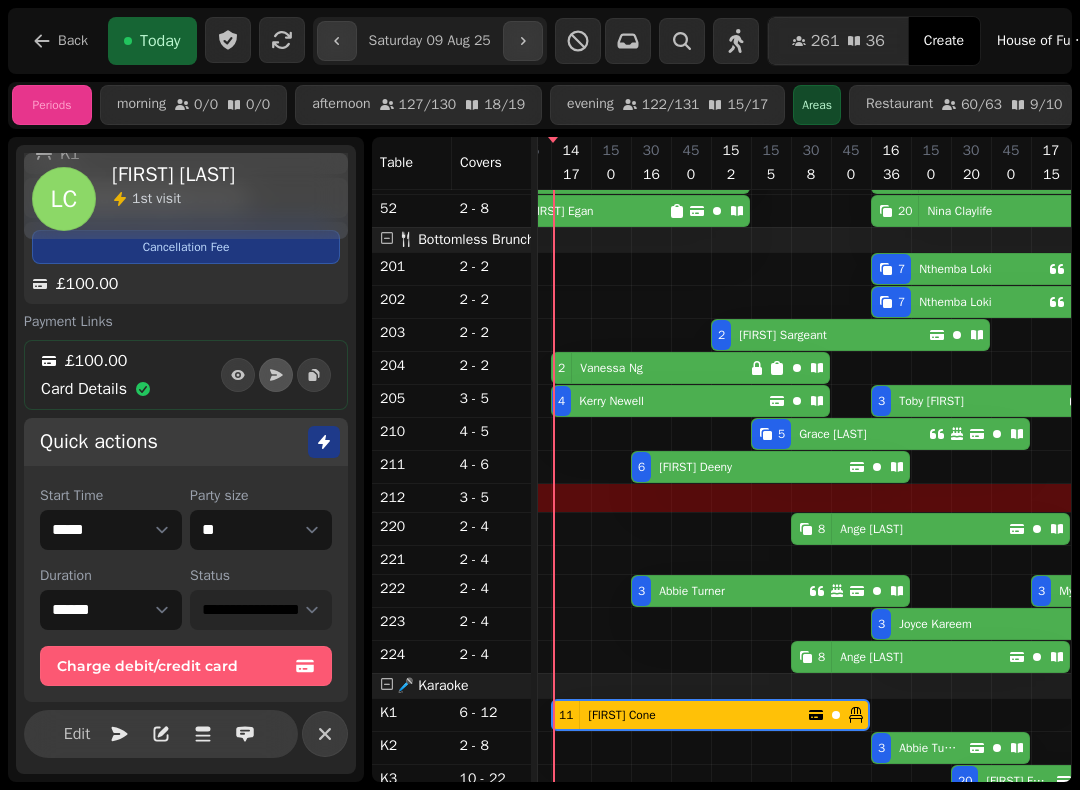 scroll, scrollTop: 1185, scrollLeft: 2320, axis: both 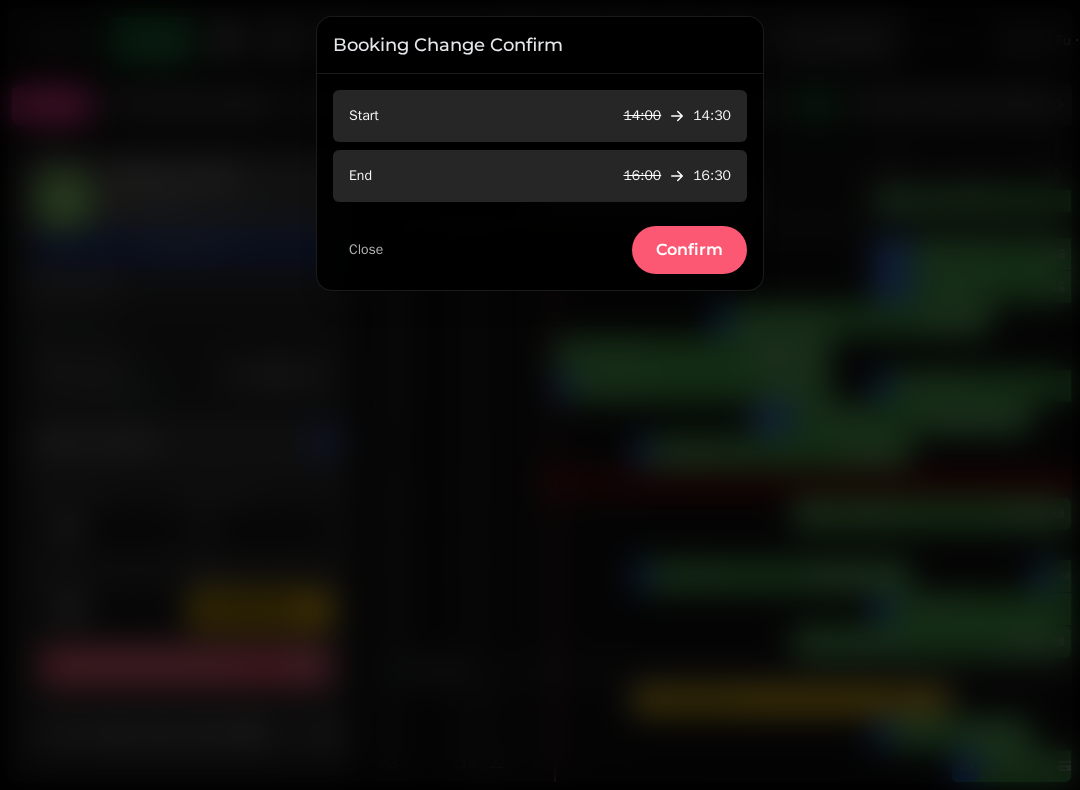 click on "Confirm" at bounding box center (689, 250) 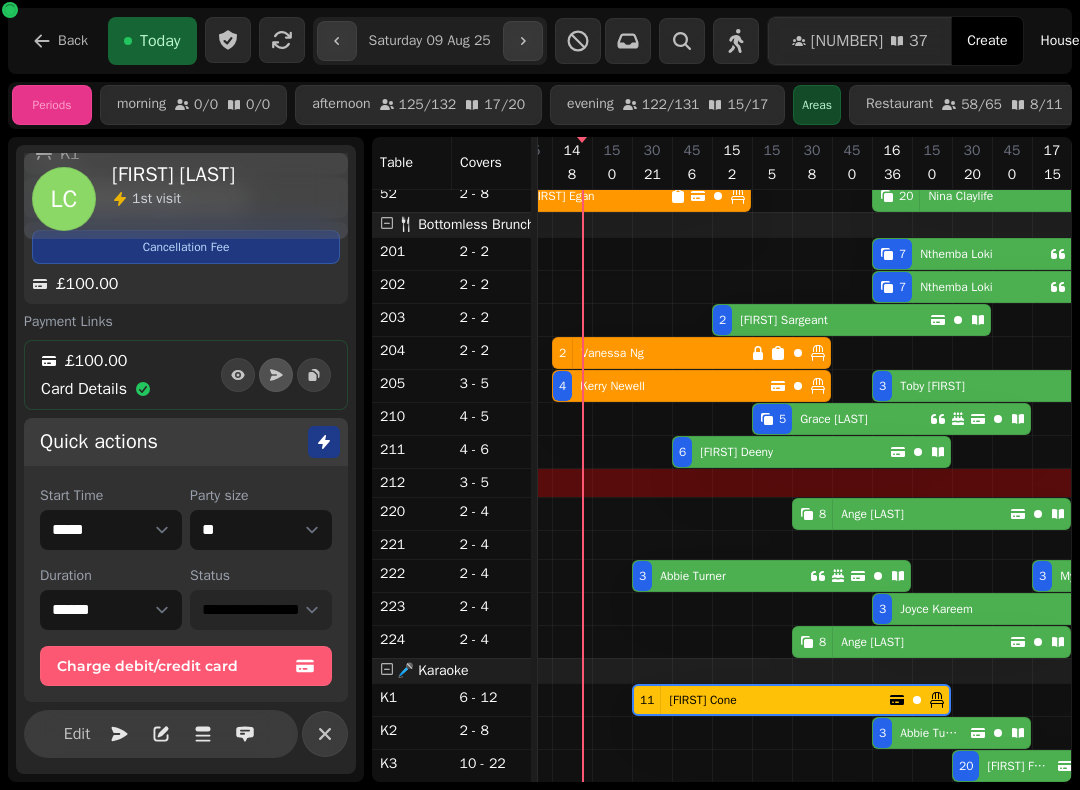 scroll, scrollTop: 1185, scrollLeft: 0, axis: vertical 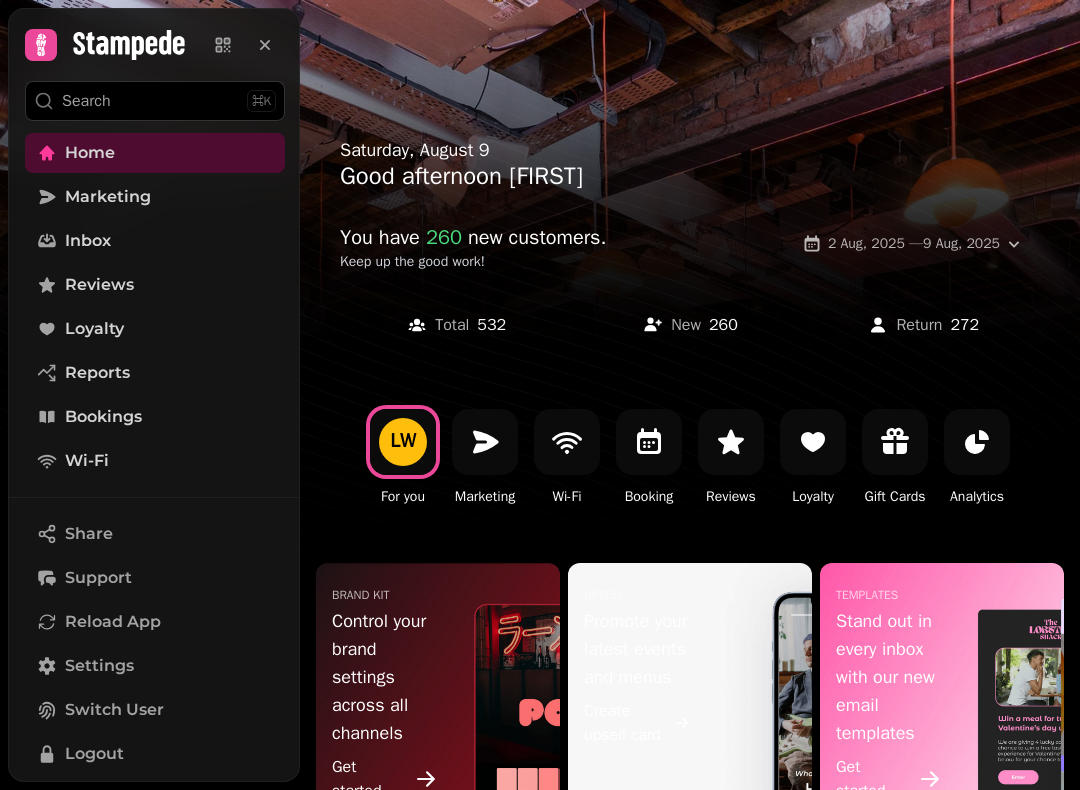 click 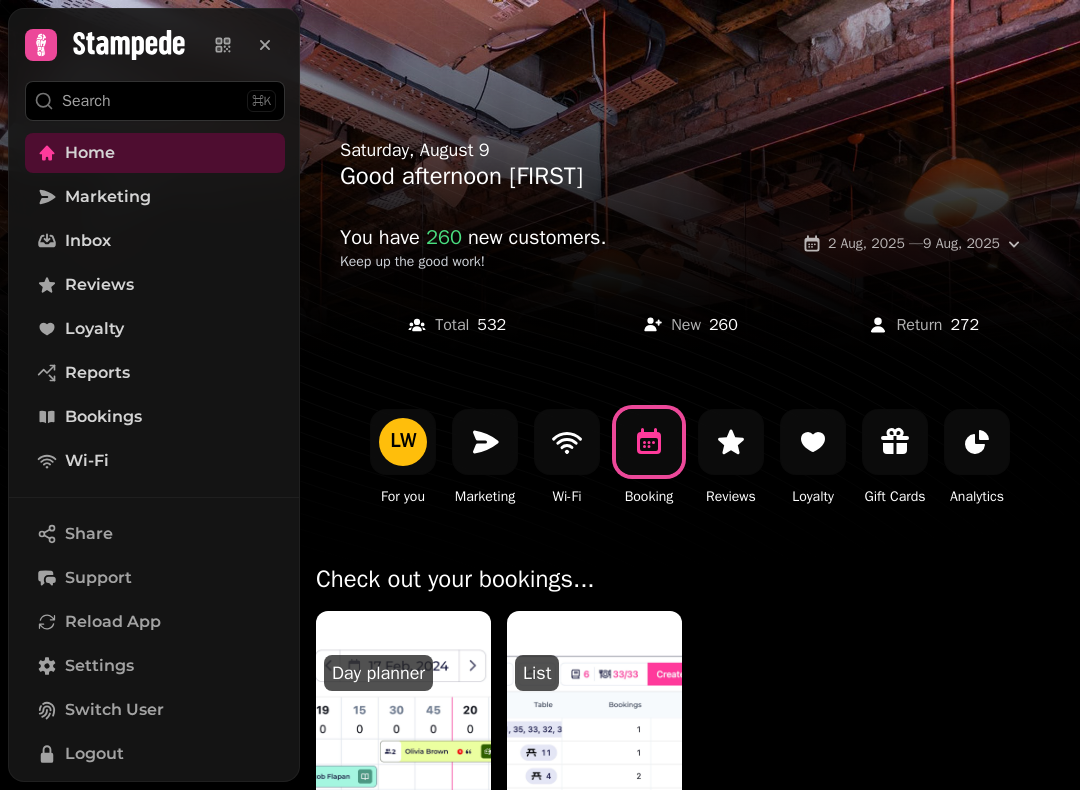 click at bounding box center [403, 731] 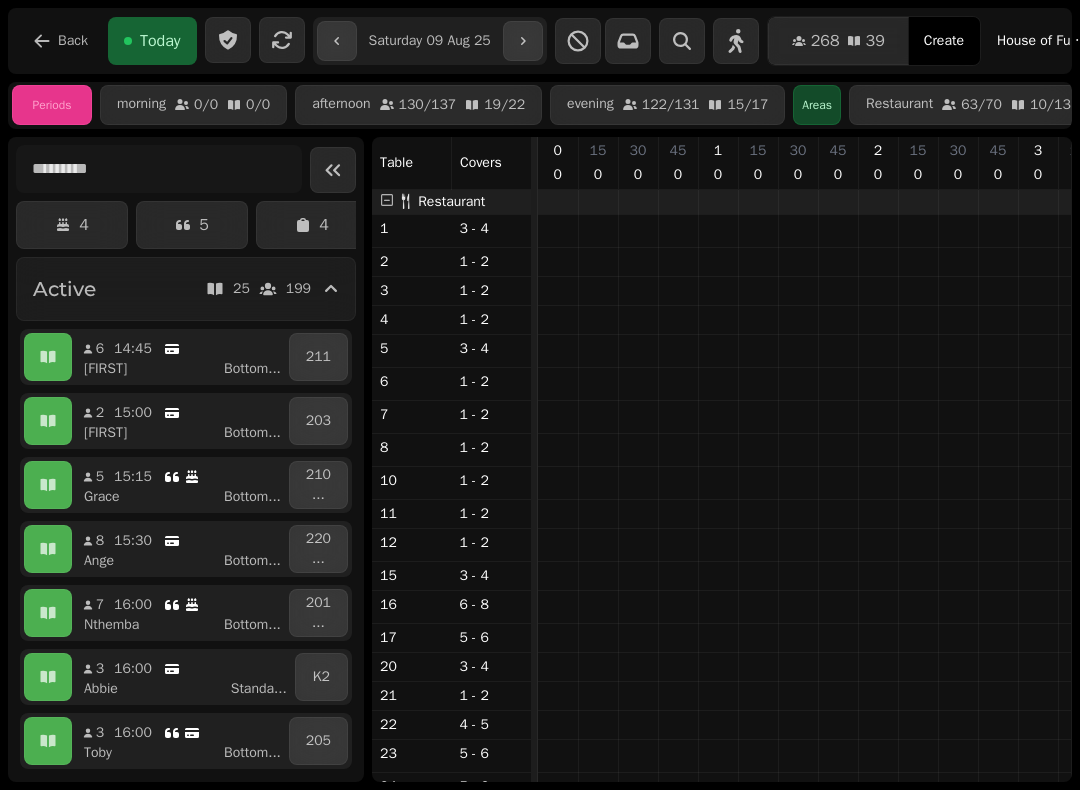 scroll, scrollTop: 0, scrollLeft: 2344, axis: horizontal 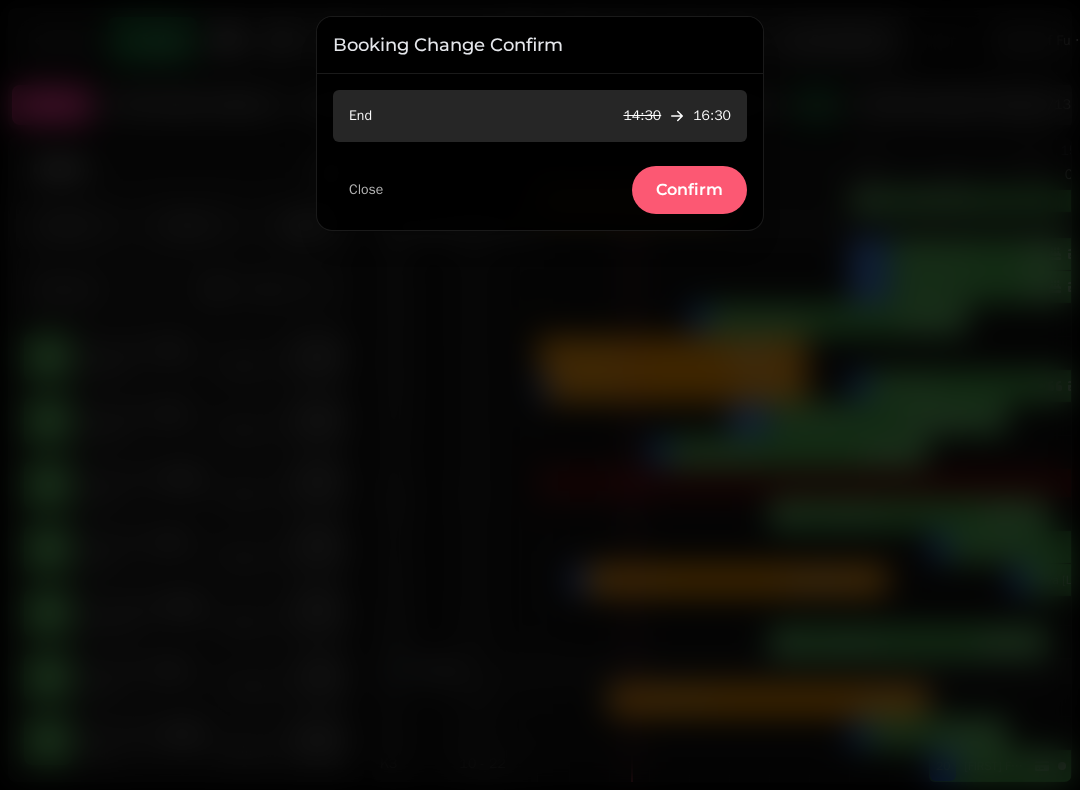click on "Confirm" at bounding box center (689, 190) 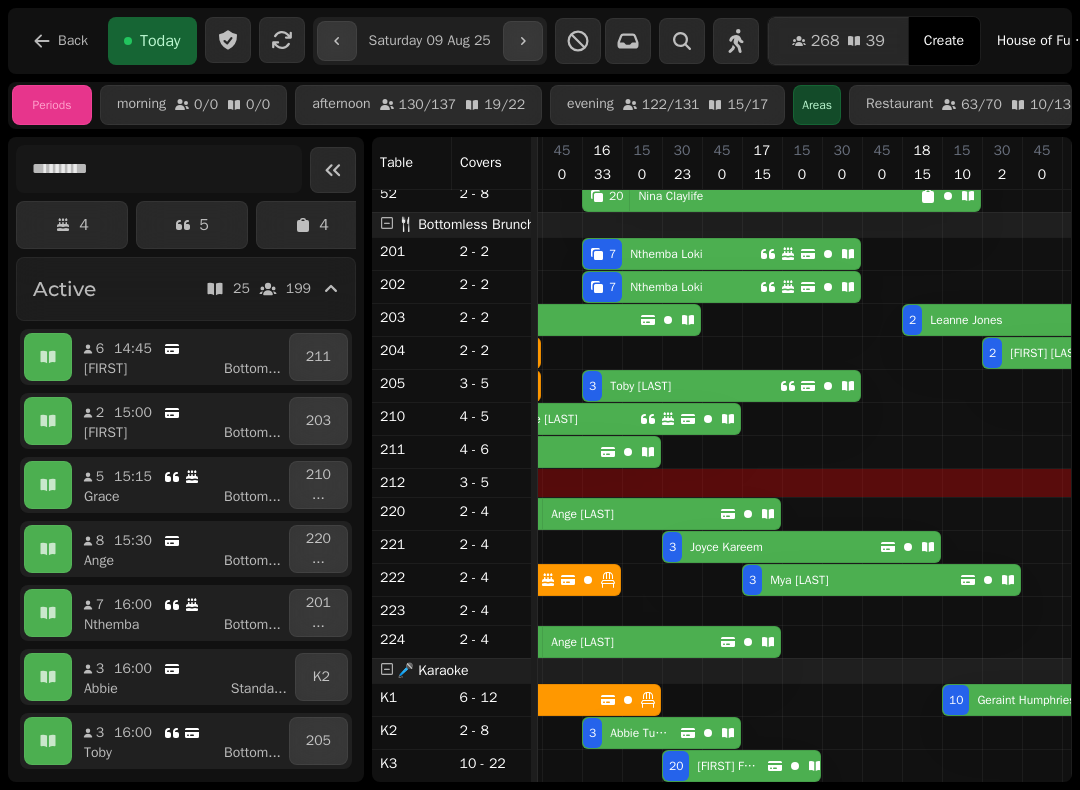 click on "[FIRST]   [LAST]" at bounding box center [725, 766] 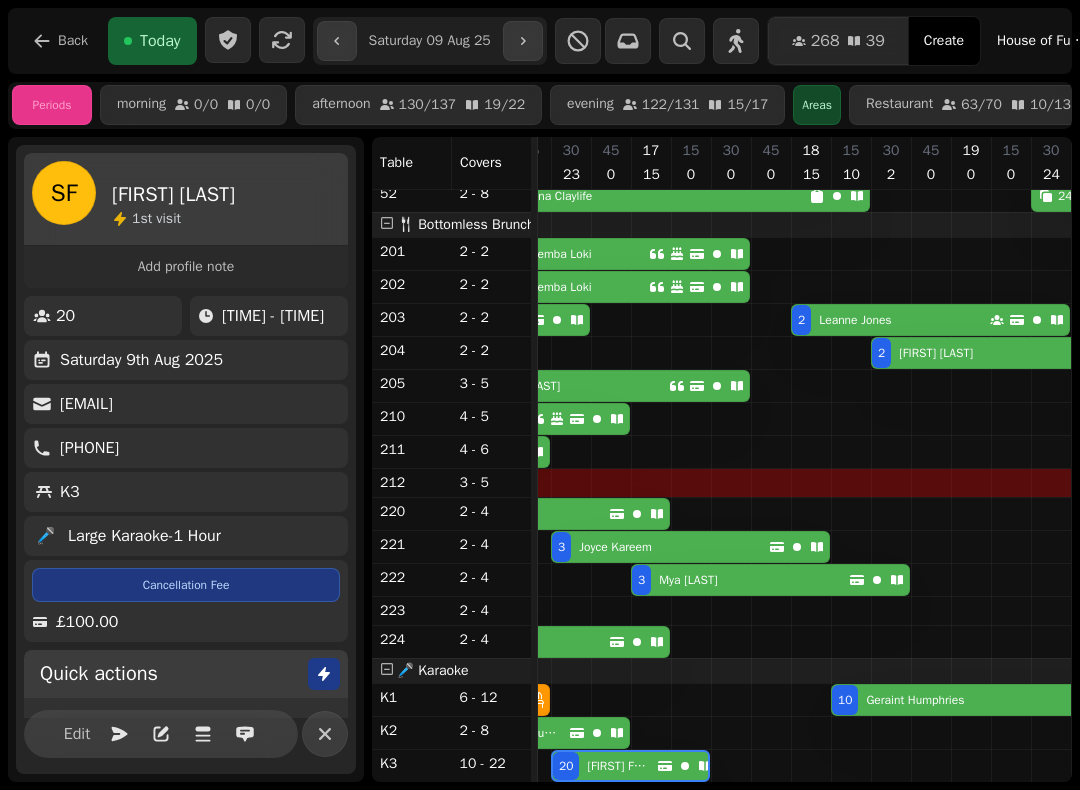 scroll, scrollTop: 1185, scrollLeft: 2533, axis: both 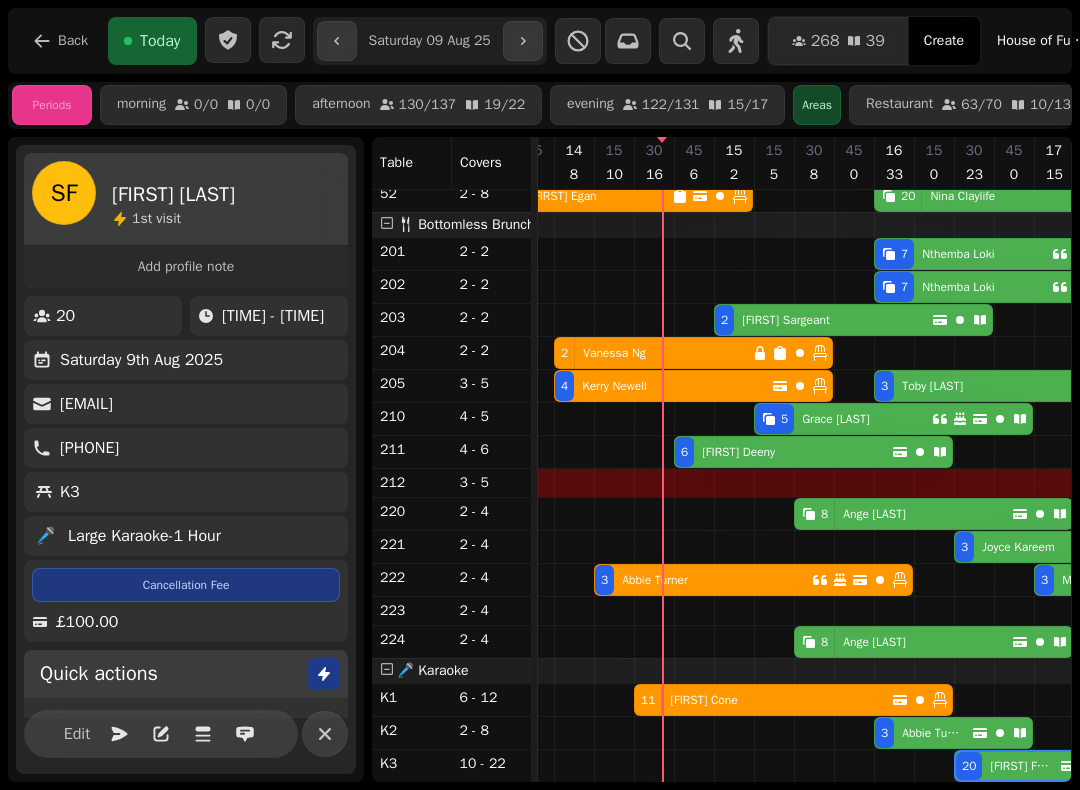 click on "[FIRST]   [LAST]" at bounding box center (870, 514) 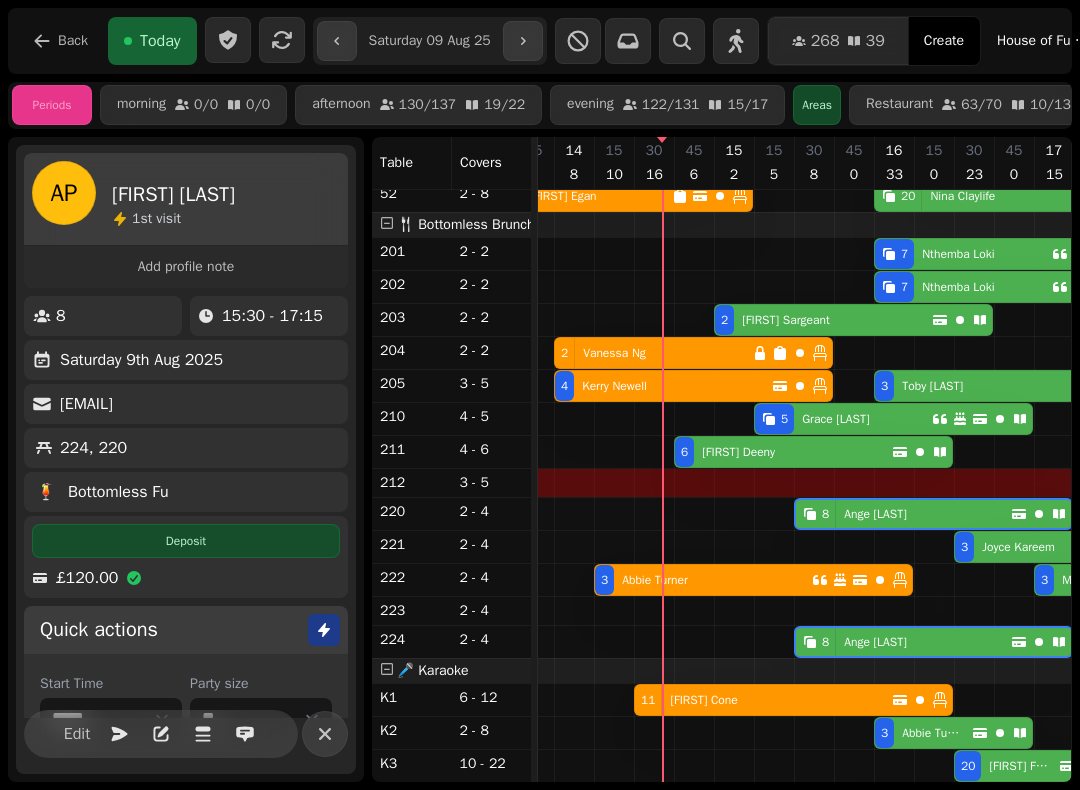 scroll, scrollTop: 0, scrollLeft: 2467, axis: horizontal 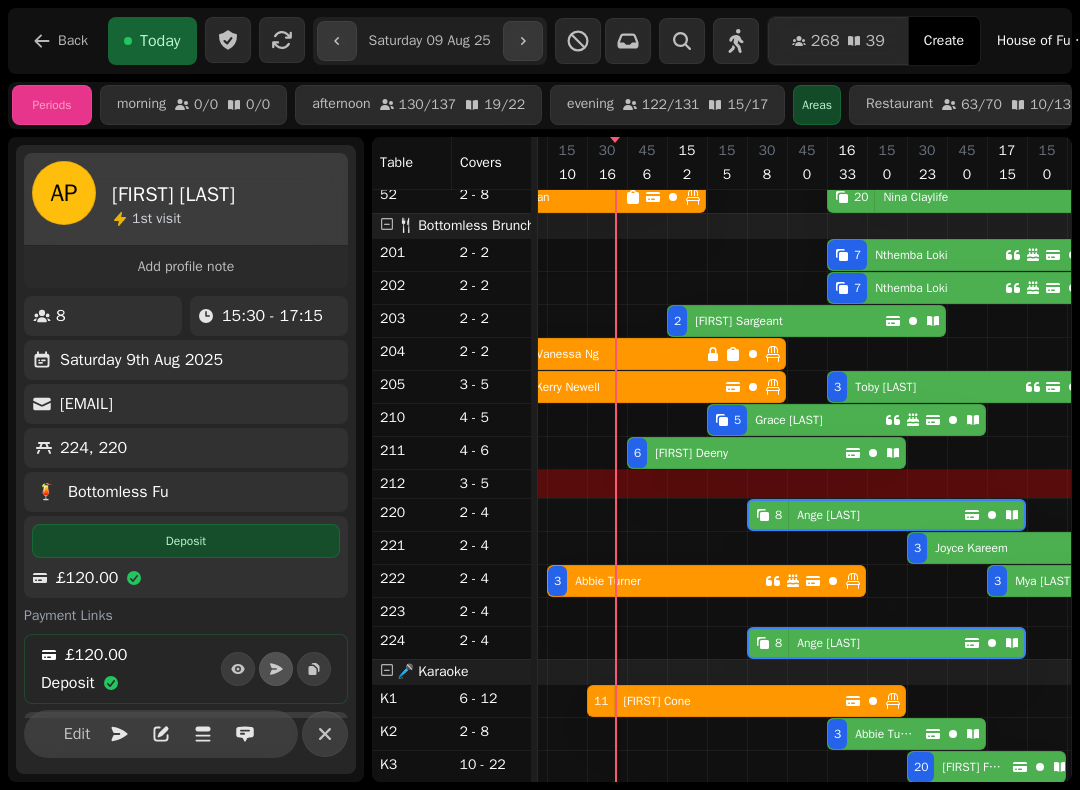 click on "[FIRST]   [LAST]" at bounding box center (691, 453) 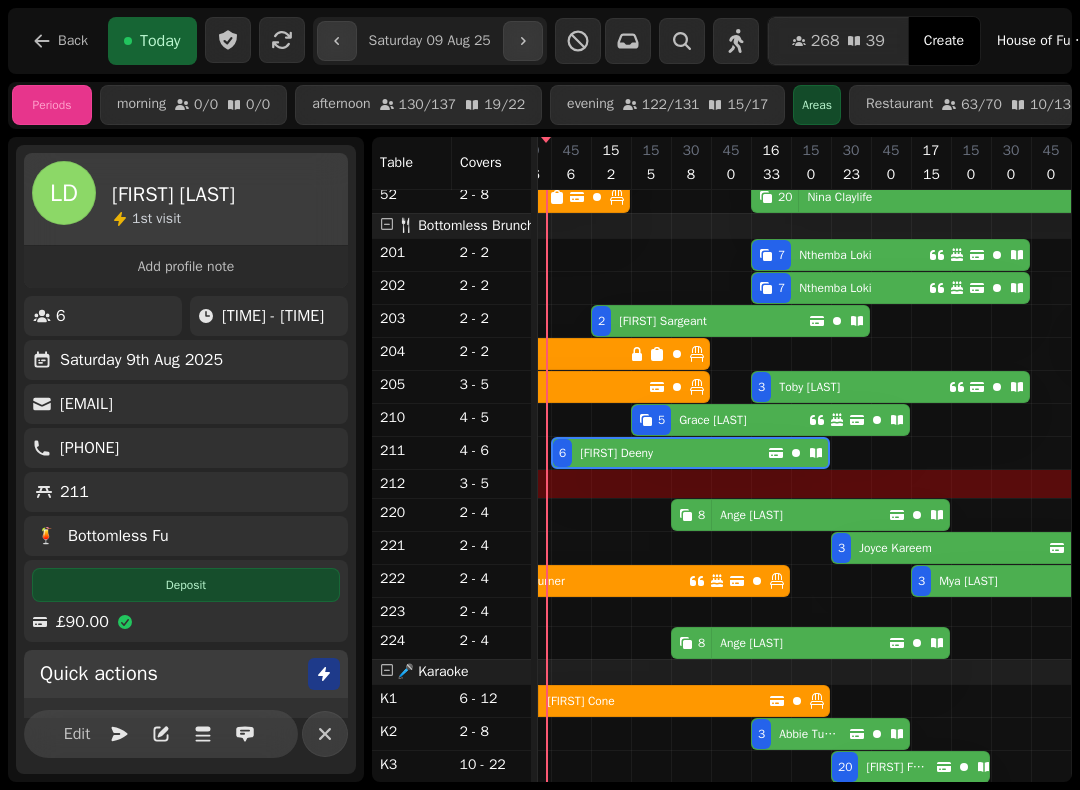 scroll, scrollTop: 1168, scrollLeft: 2236, axis: both 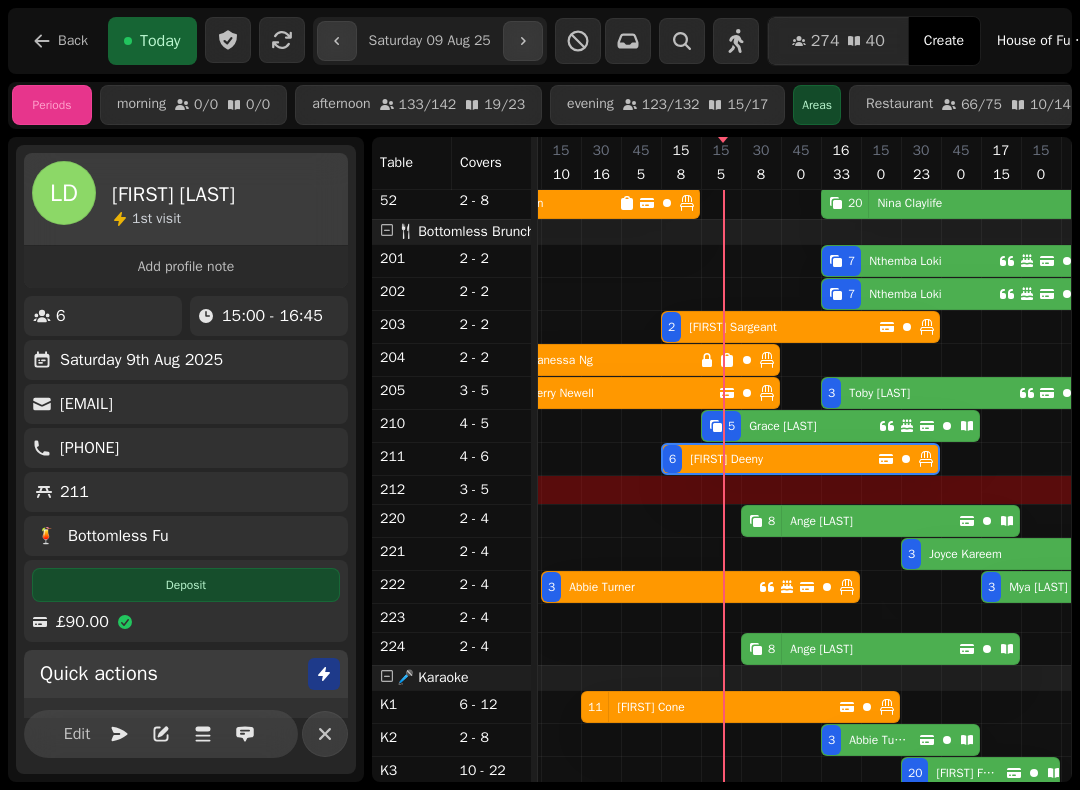click 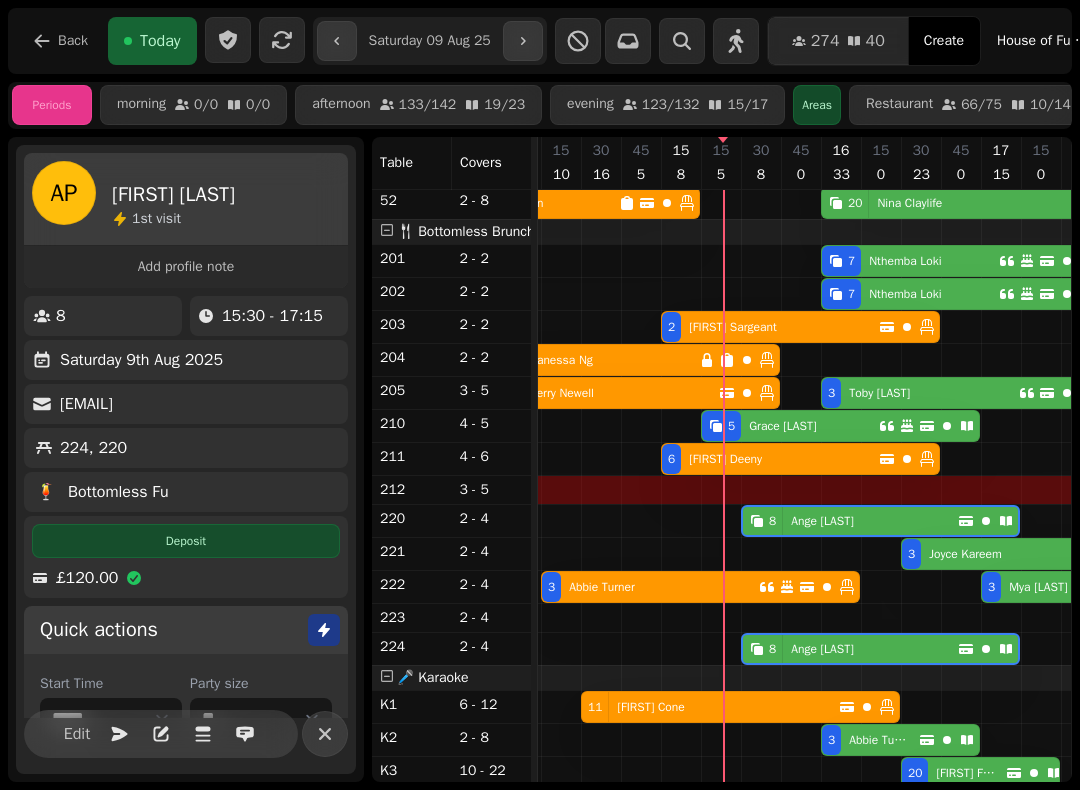 scroll, scrollTop: 0, scrollLeft: 2467, axis: horizontal 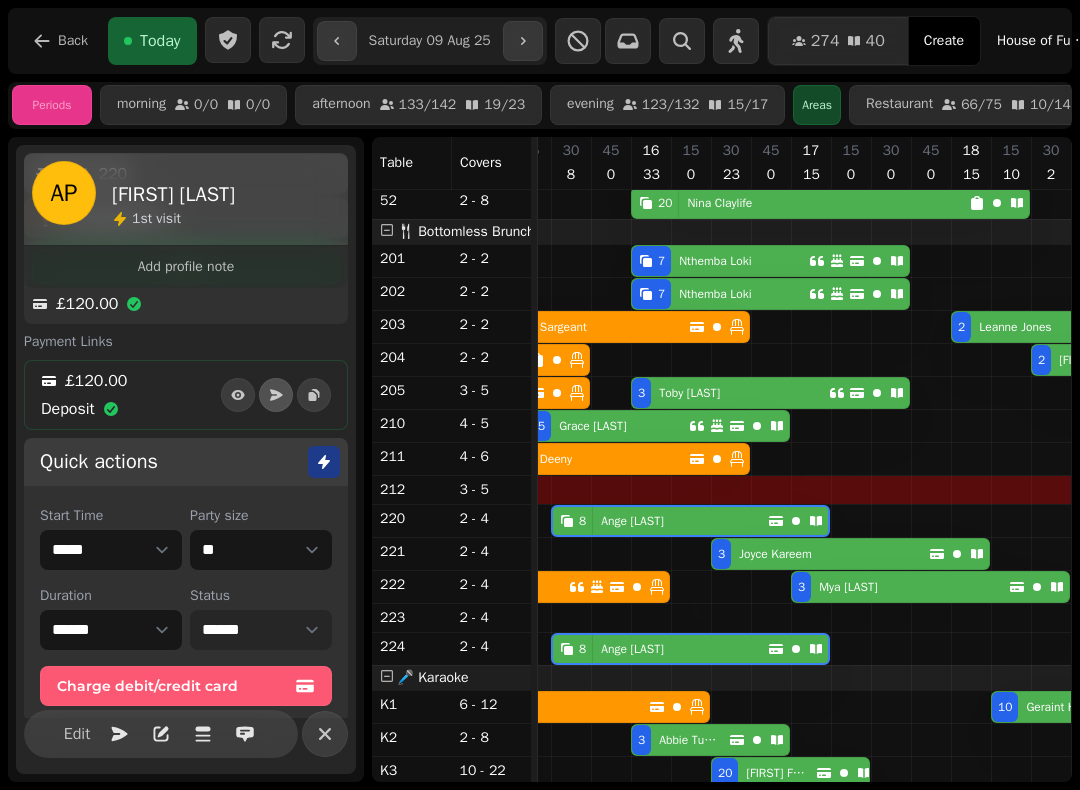 click on "**********" at bounding box center [261, 630] 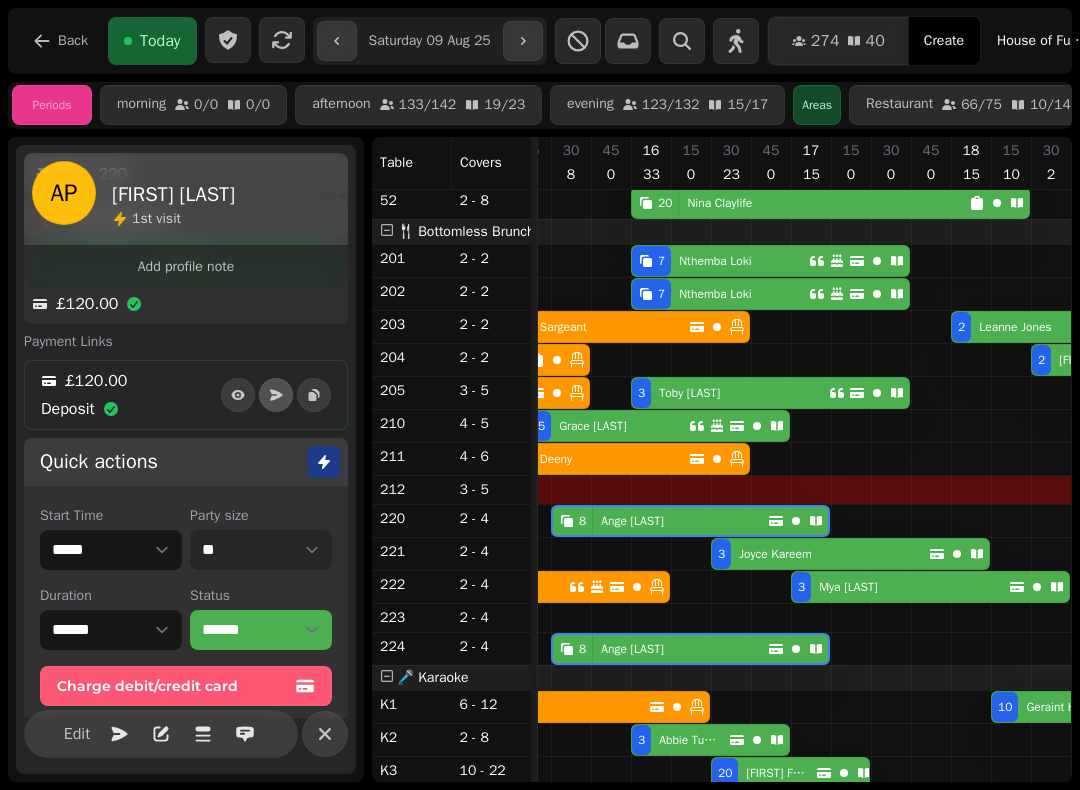 click on "* * * * * * * * * ** ** ** ** ** ** ** ** ** ** ** ** ** ** ** ** ** ** ** ** ** ** ** ** ** ** ** ** ** ** ** ** ** ** ** ** ** ** ** ** ** ** ** ** ** ** ** ** ** ** ** ** ** ** ** ** ** ** ** ** ** ** ** ** ** ** ** ** ** ** ** ** ** ** ** ** ** ** ** ** ** ** ** ** ** ** ** ** ** ** *** *** *** *** *** *** *** *** *** *** *** *** *** *** *** *** *** *** *** *** *** *** *** *** *** *** *** *** *** *** *** *** *** *** *** *** *** *** *** *** *** *** *** *** *** *** *** *** *** *** *** *** *** *** *** *** *** *** *** *** *** *** *** *** *** *** *** *** *** *** *** *** *** *** *** *** *** *** *** *** *** *** *** *** *** *** *** *** *** *** *** *** *** *** *** *** *** *** *** *** *** *** *** *** *** *** *** *** *** *** *** *** *** *** *** *** *** *** *** *** *** *** *** *** *** *** *** *** *** *** *** *** *** *** *** *** *** *** *** *** *** *** *** *** *** *** *** *** *** *** ***" at bounding box center (261, 550) 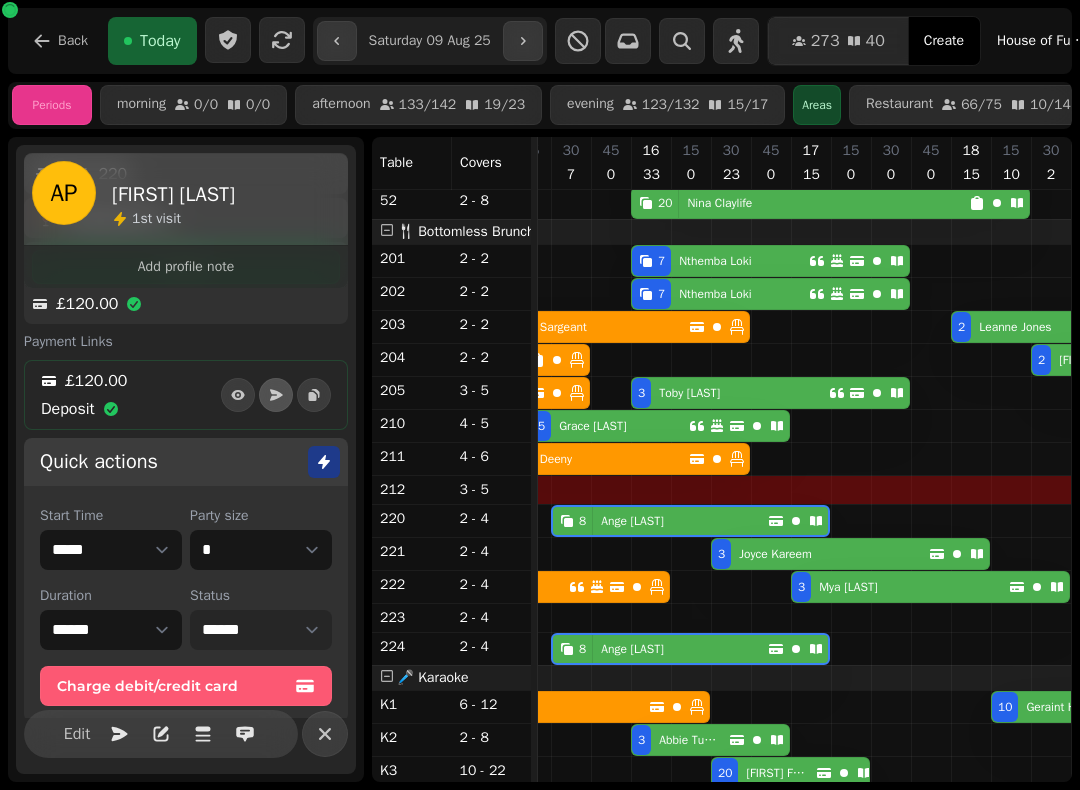 click on "**********" at bounding box center (261, 630) 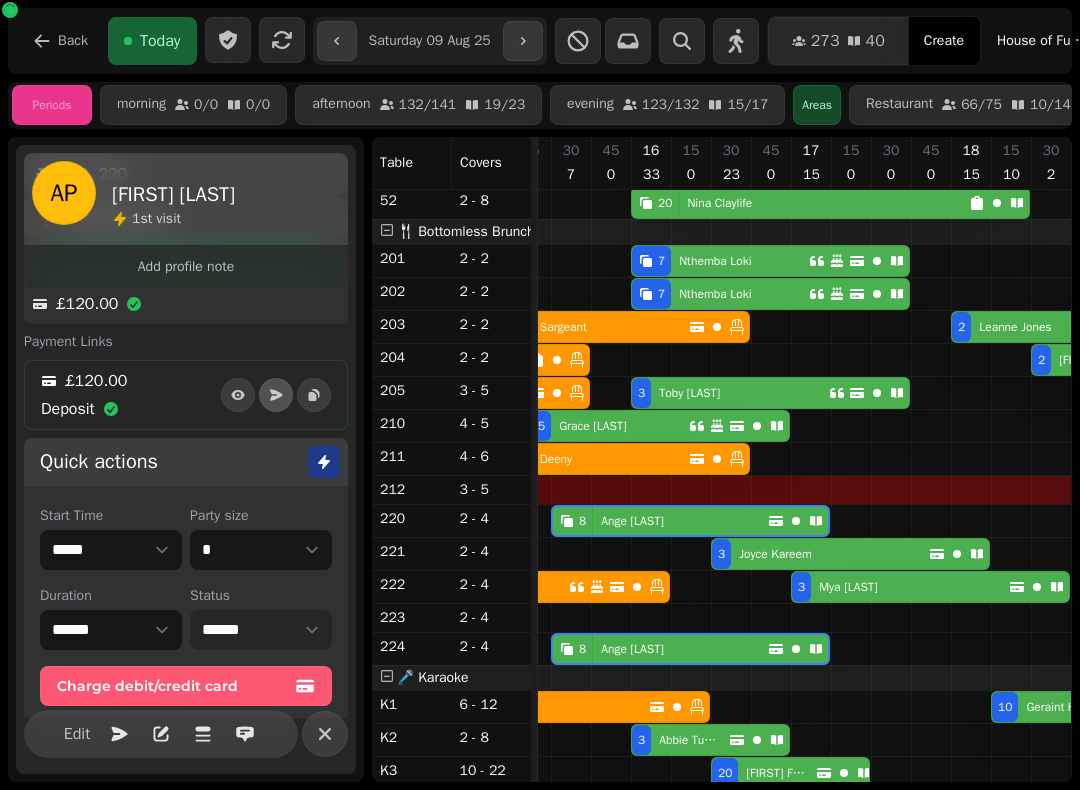 select on "******" 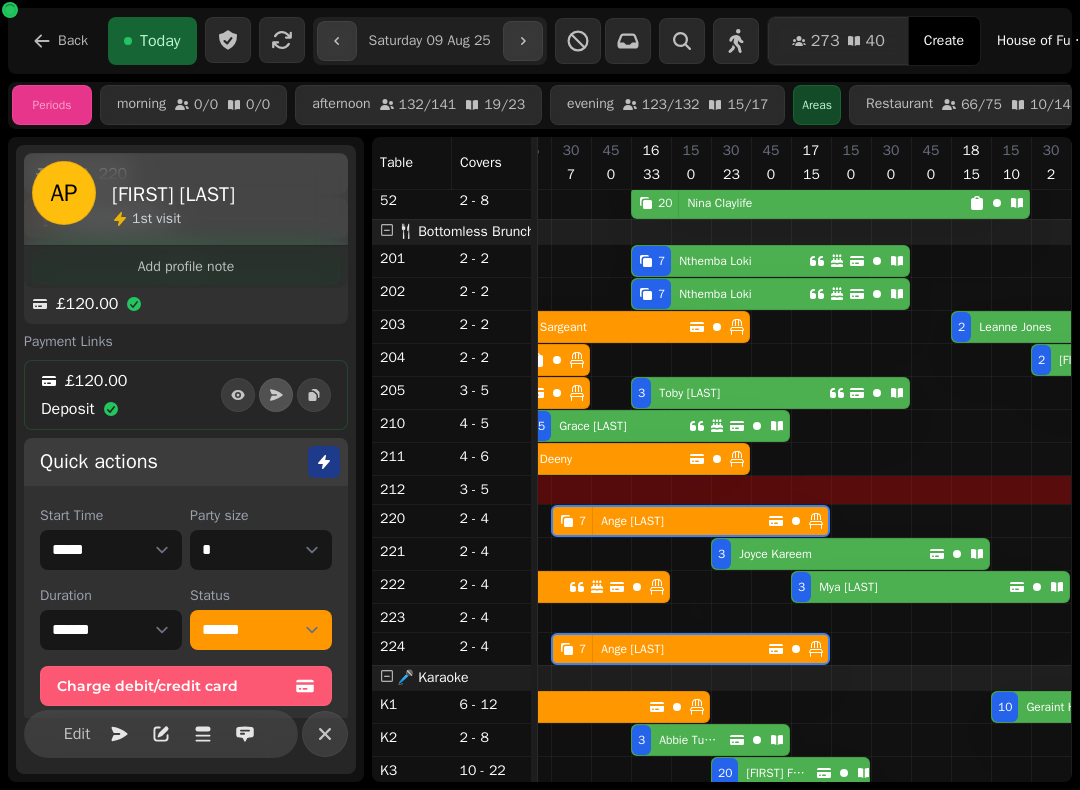 click 